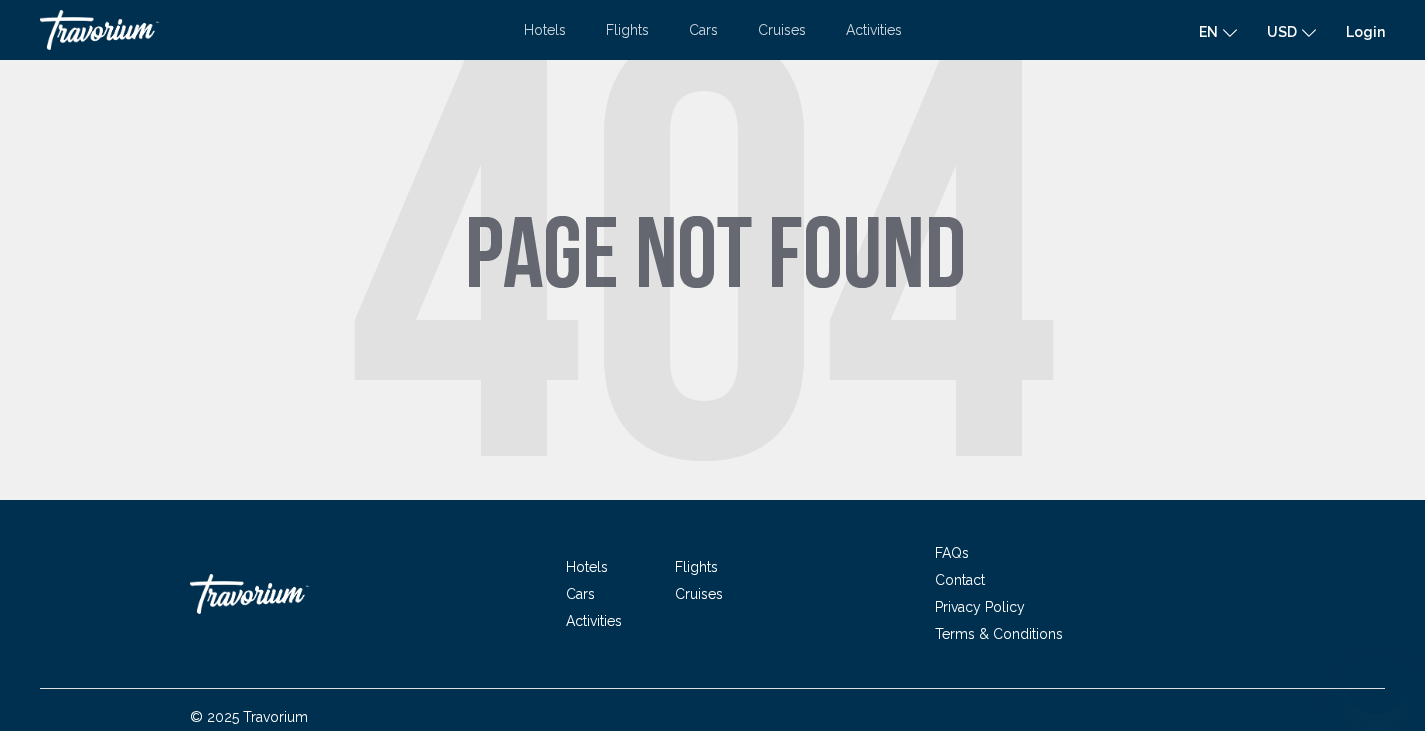 scroll, scrollTop: 0, scrollLeft: 0, axis: both 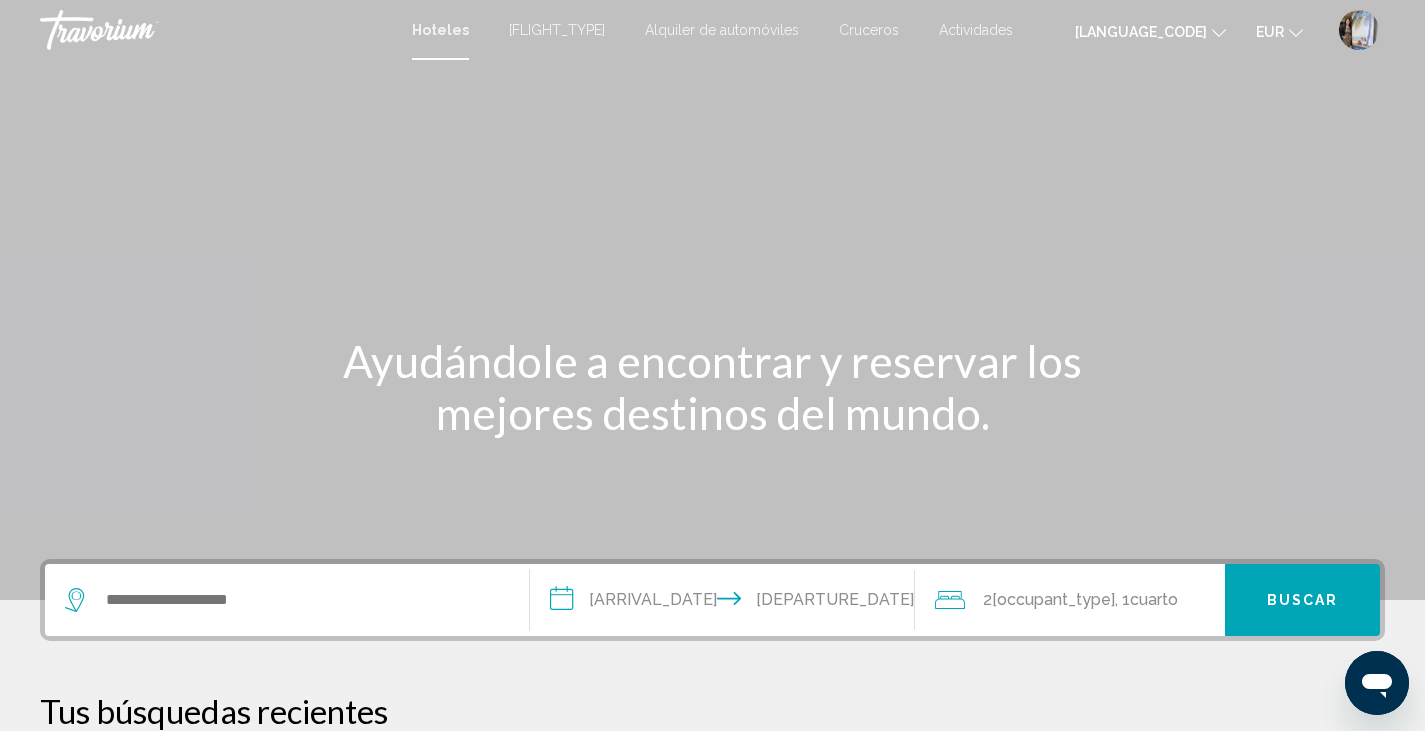click on "[FLIGHT_TYPE]" at bounding box center (557, 30) 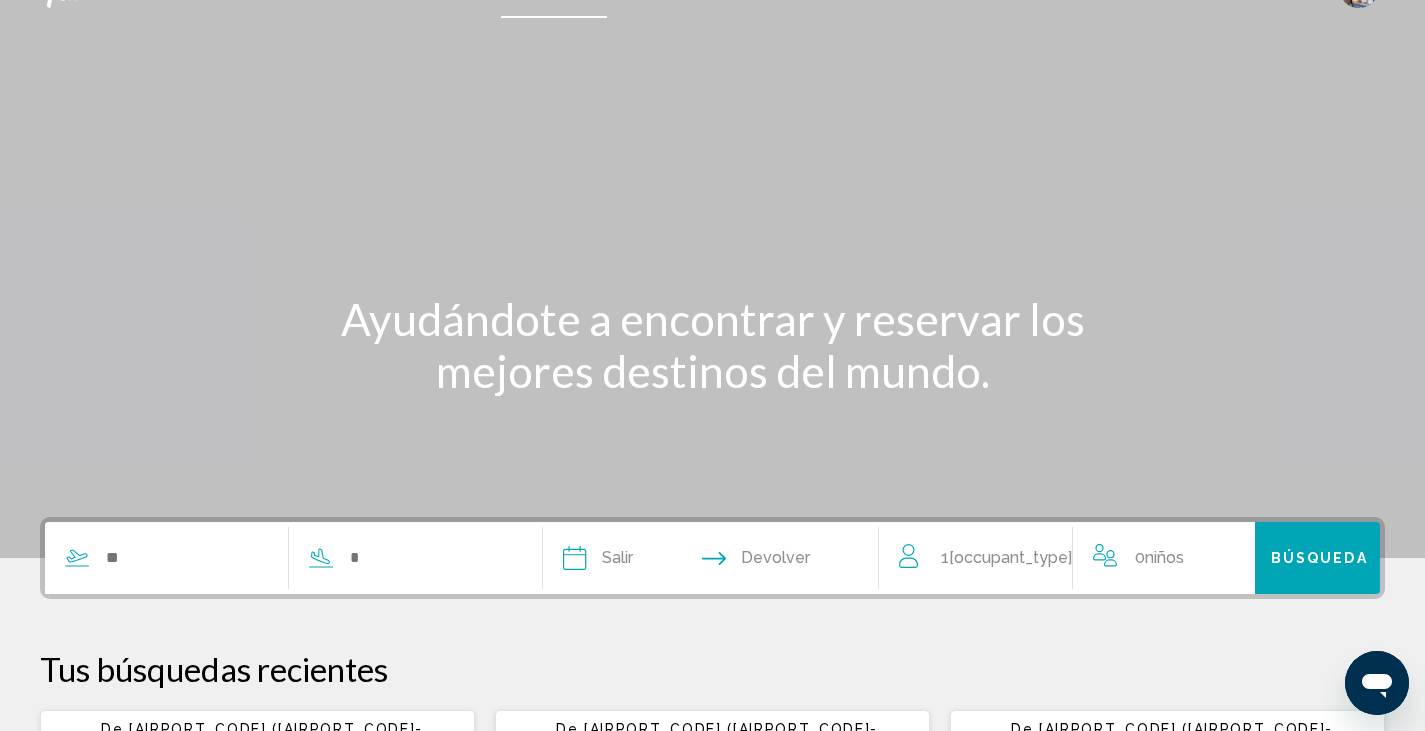 scroll, scrollTop: 0, scrollLeft: 0, axis: both 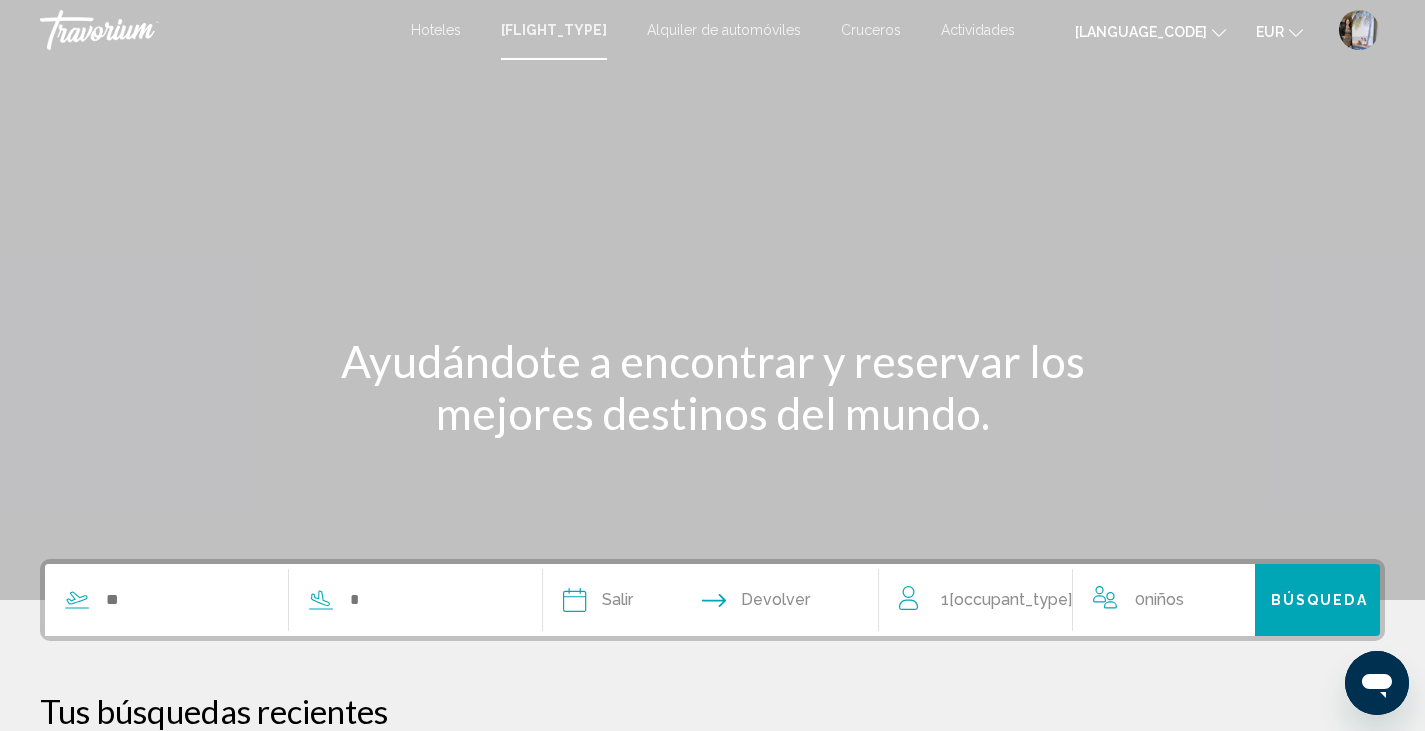 click on "Alquiler de automóviles" at bounding box center (724, 30) 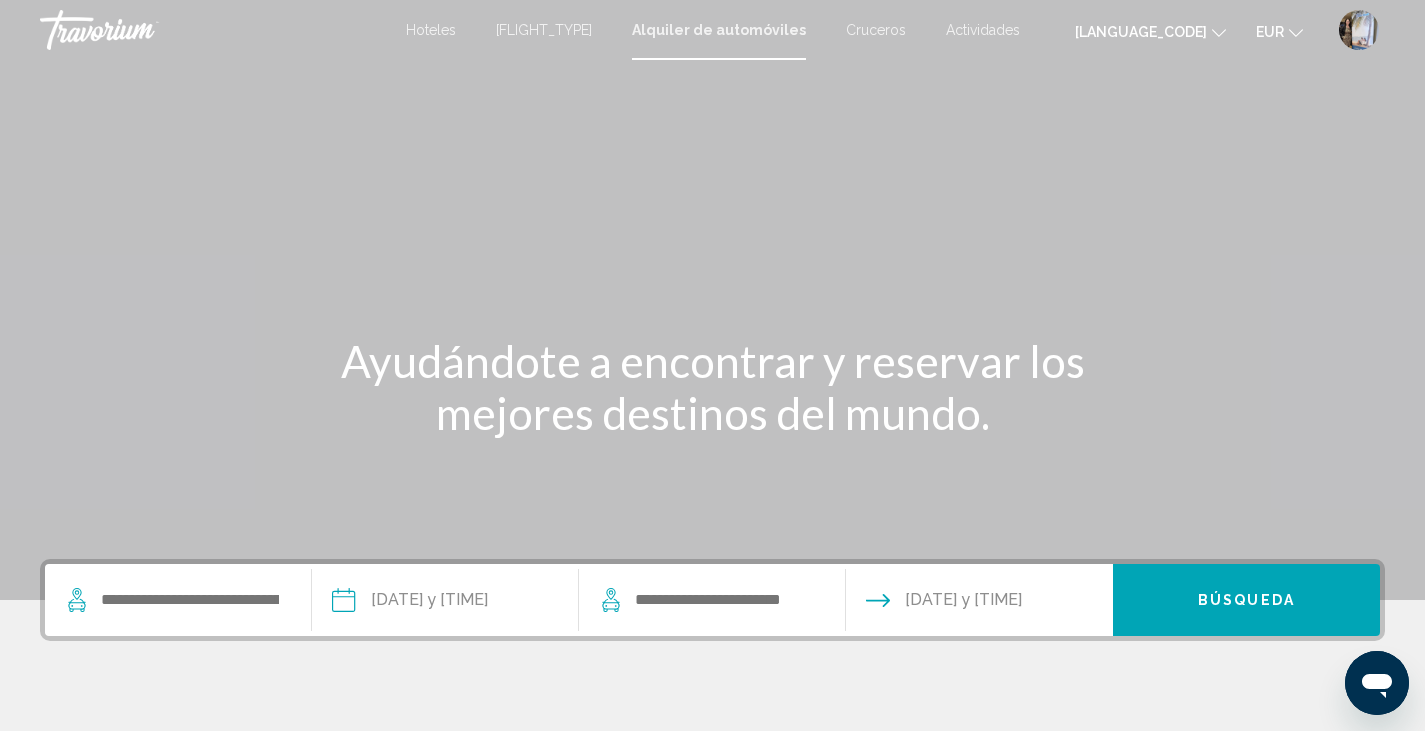 click on "Cruceros" at bounding box center (876, 30) 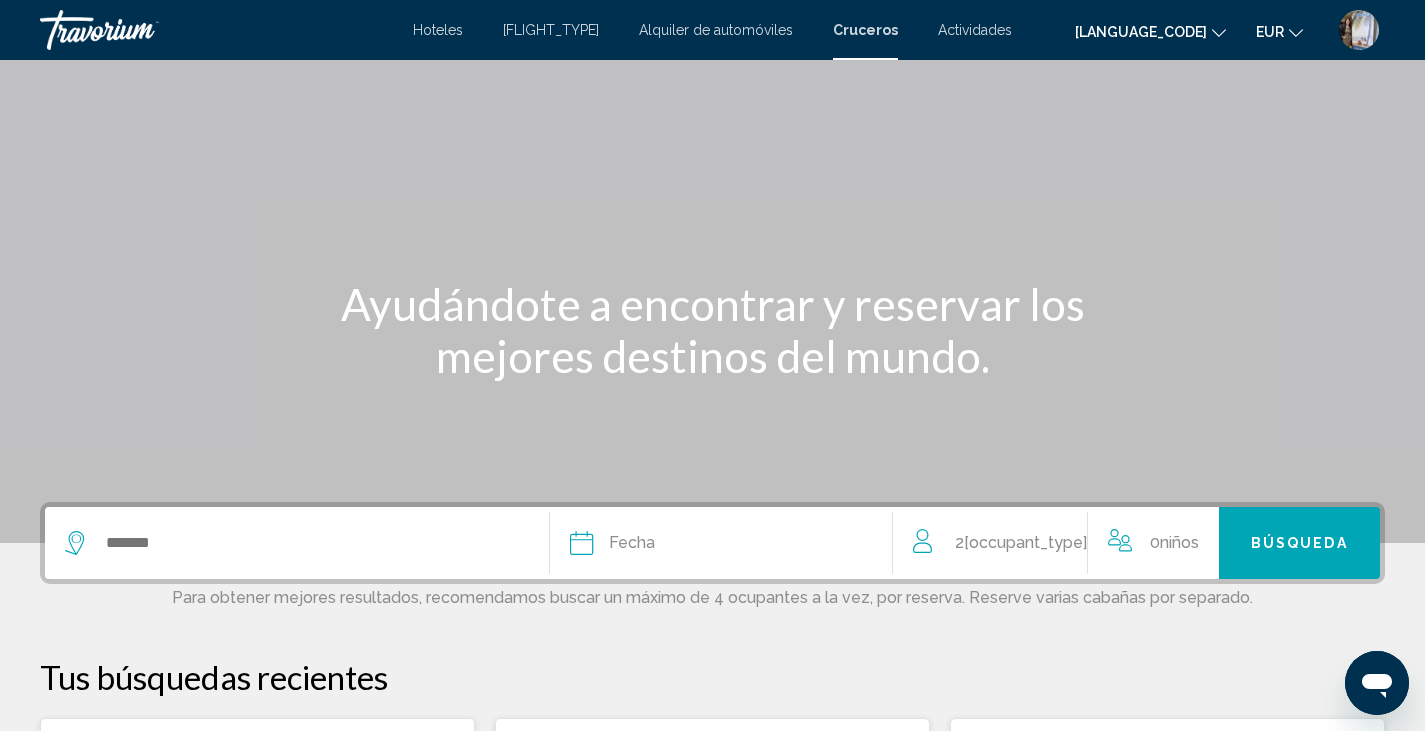 scroll, scrollTop: 0, scrollLeft: 0, axis: both 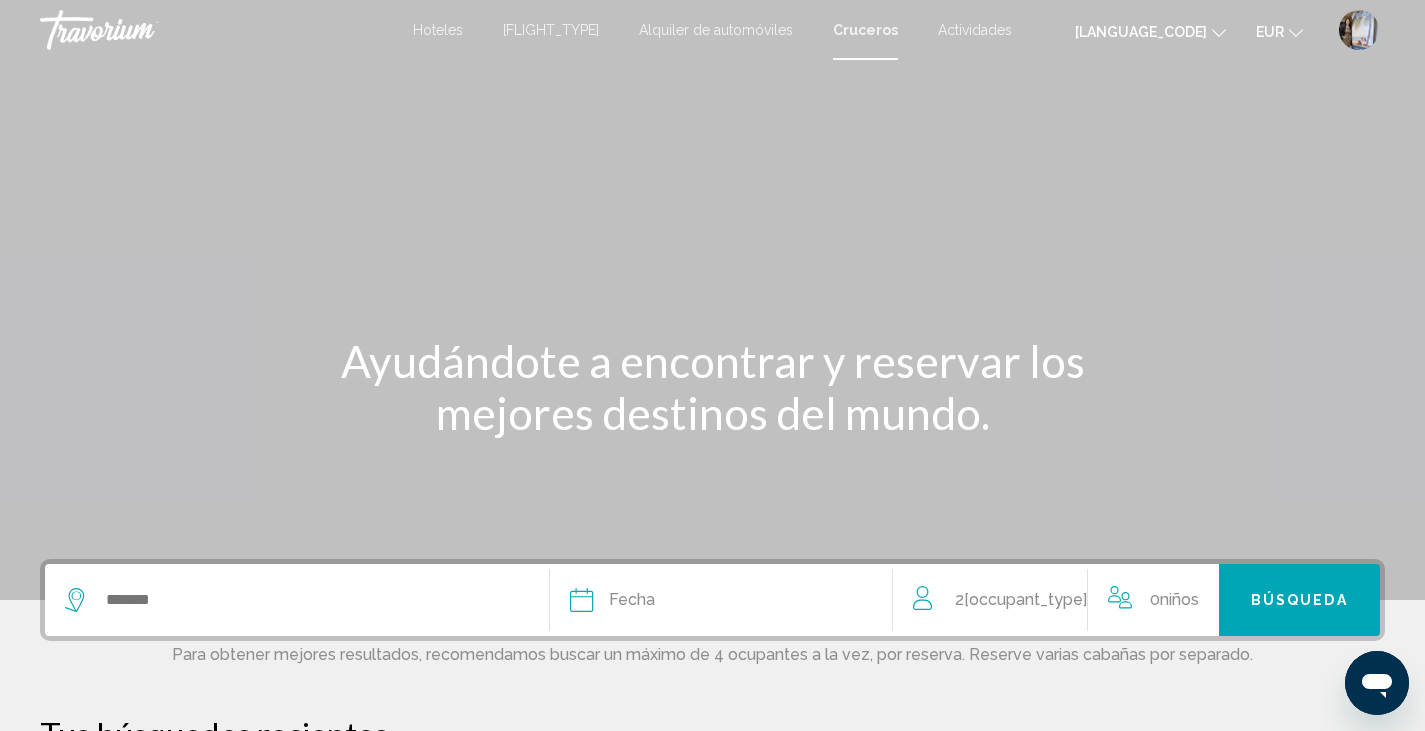 click on "Actividades" at bounding box center [975, 30] 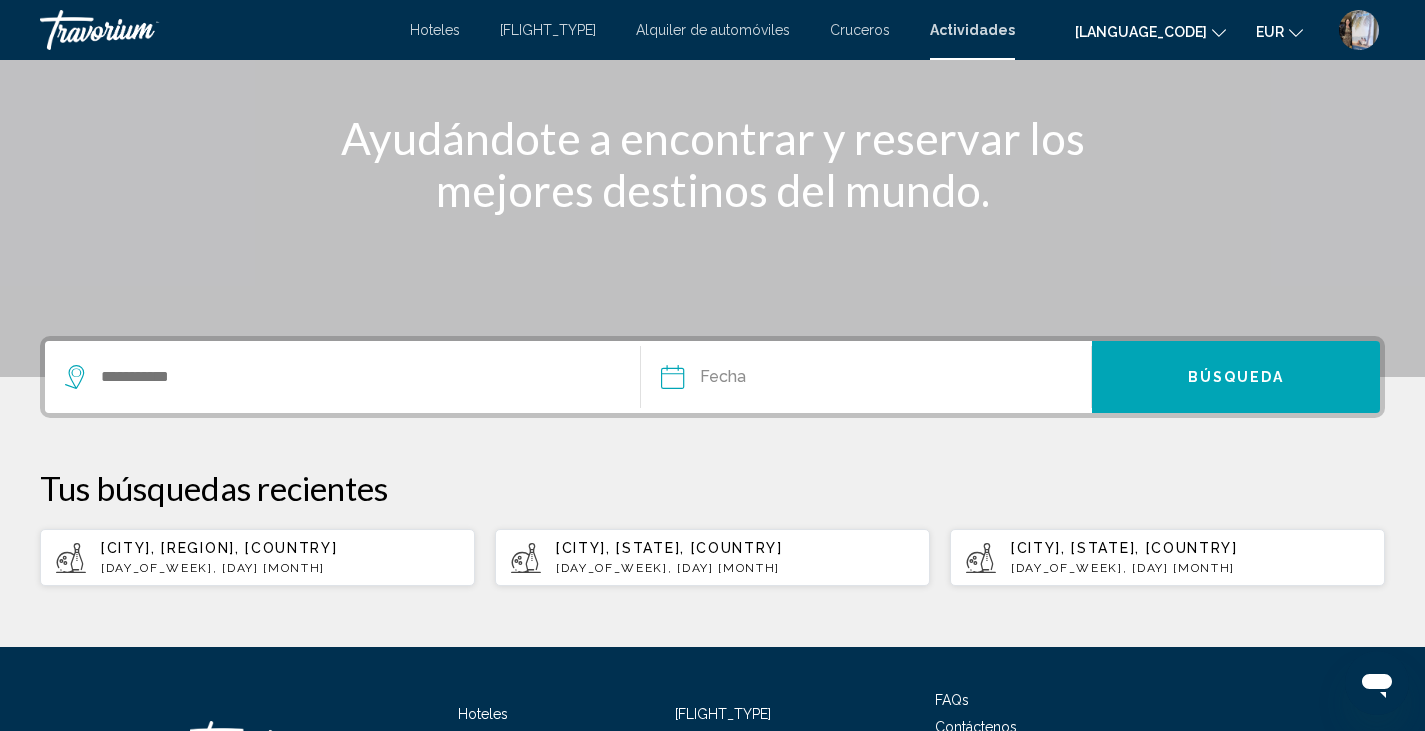 scroll, scrollTop: 222, scrollLeft: 0, axis: vertical 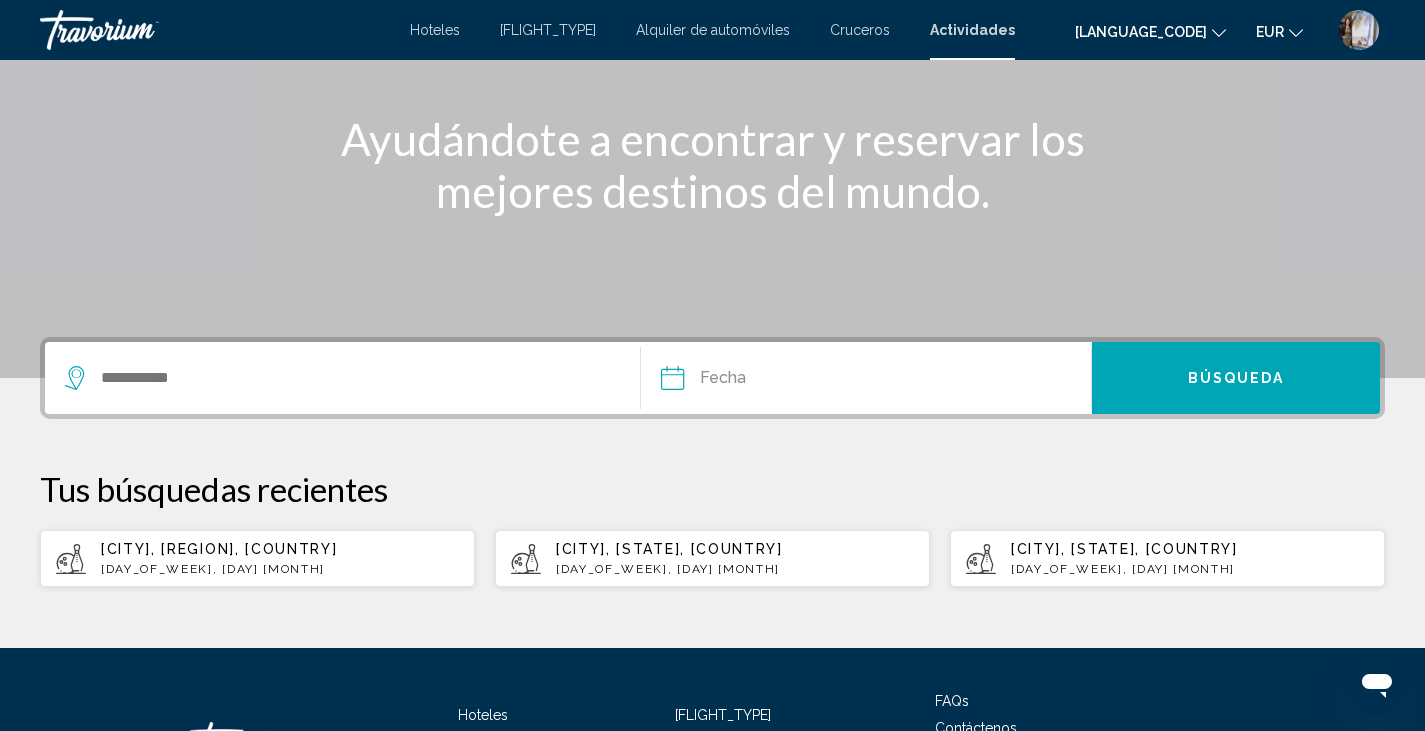 click on "Hoteles" at bounding box center [435, 30] 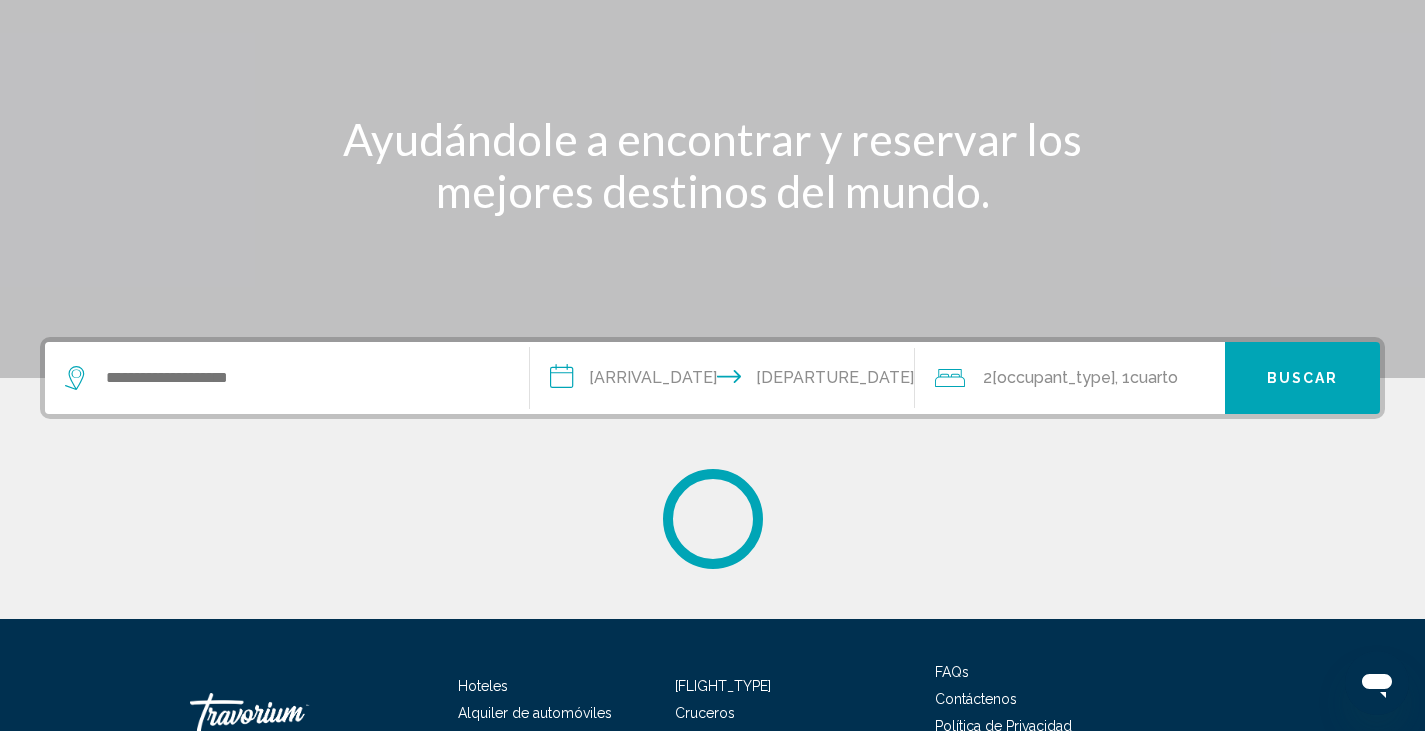 scroll, scrollTop: 0, scrollLeft: 0, axis: both 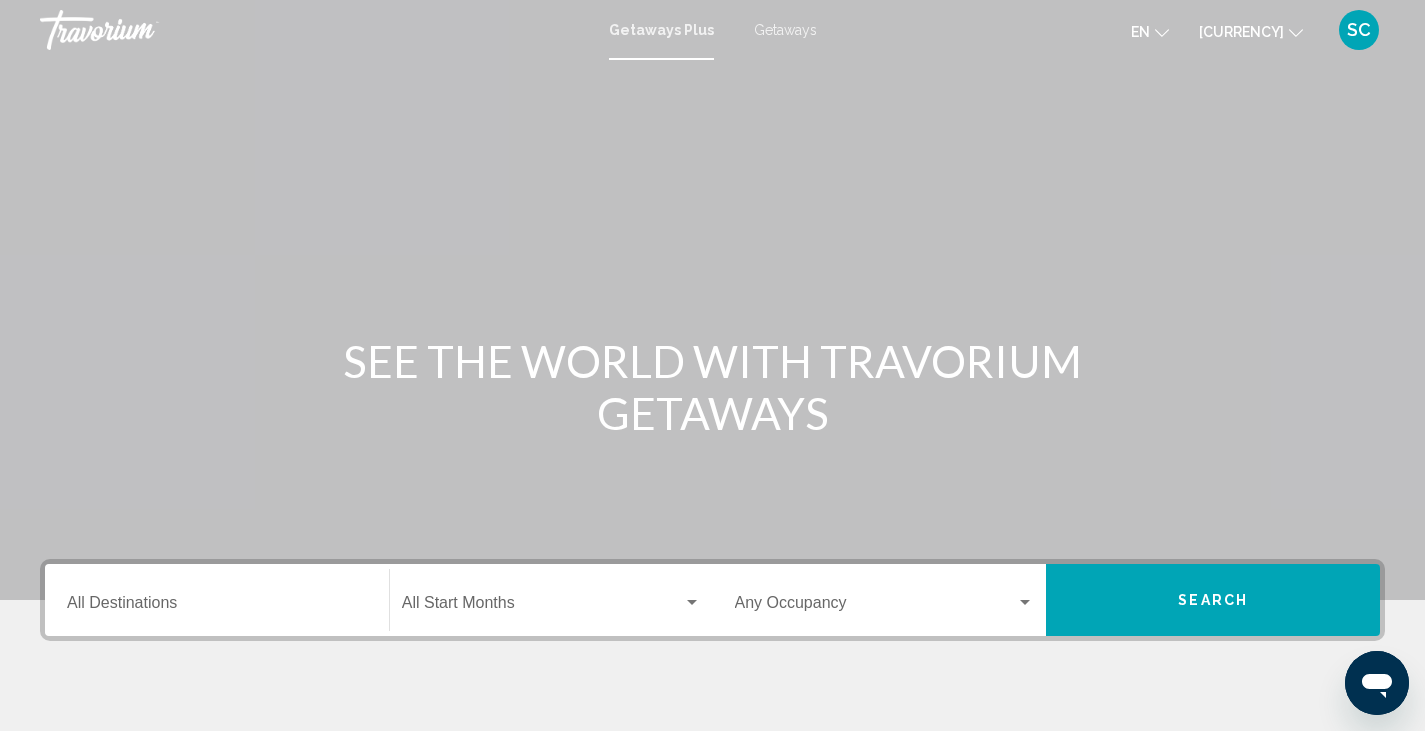 click on "Getaways Plus" at bounding box center (661, 30) 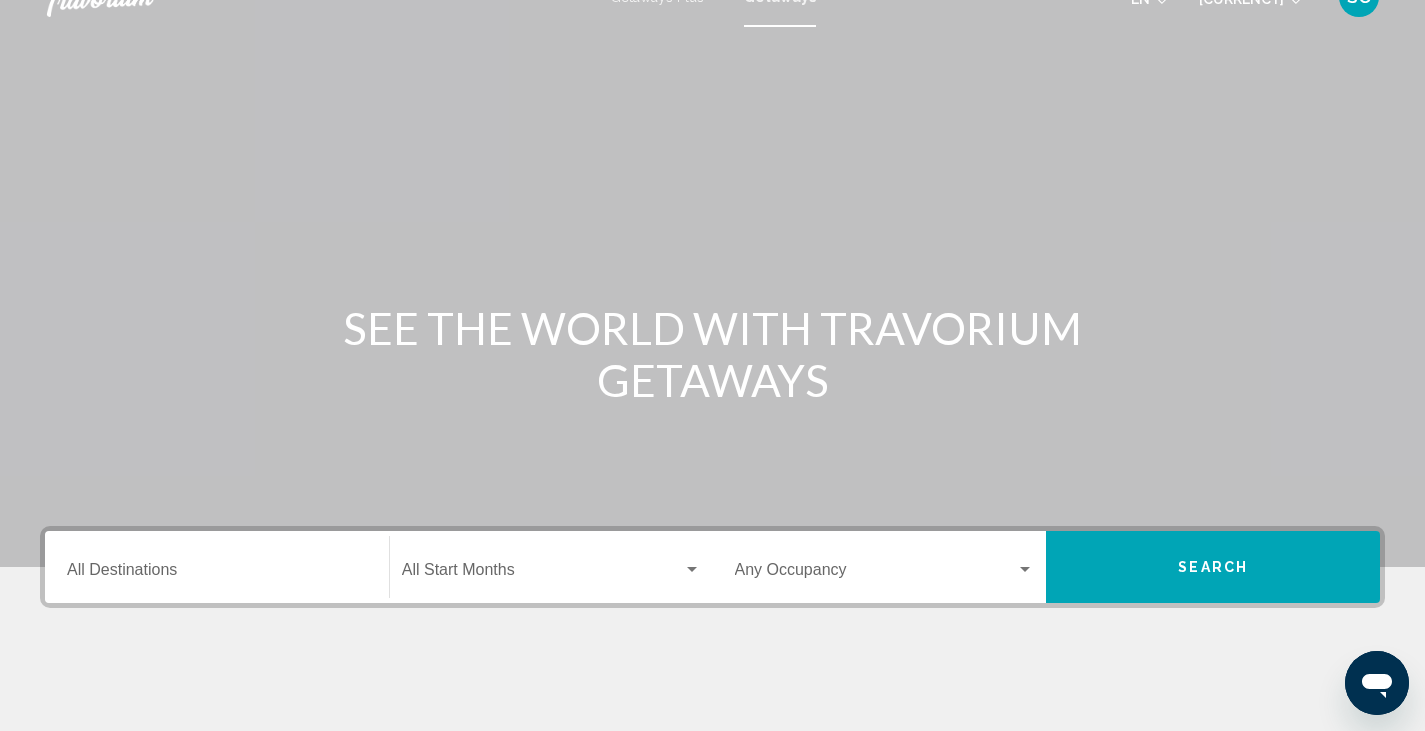 scroll, scrollTop: 26, scrollLeft: 0, axis: vertical 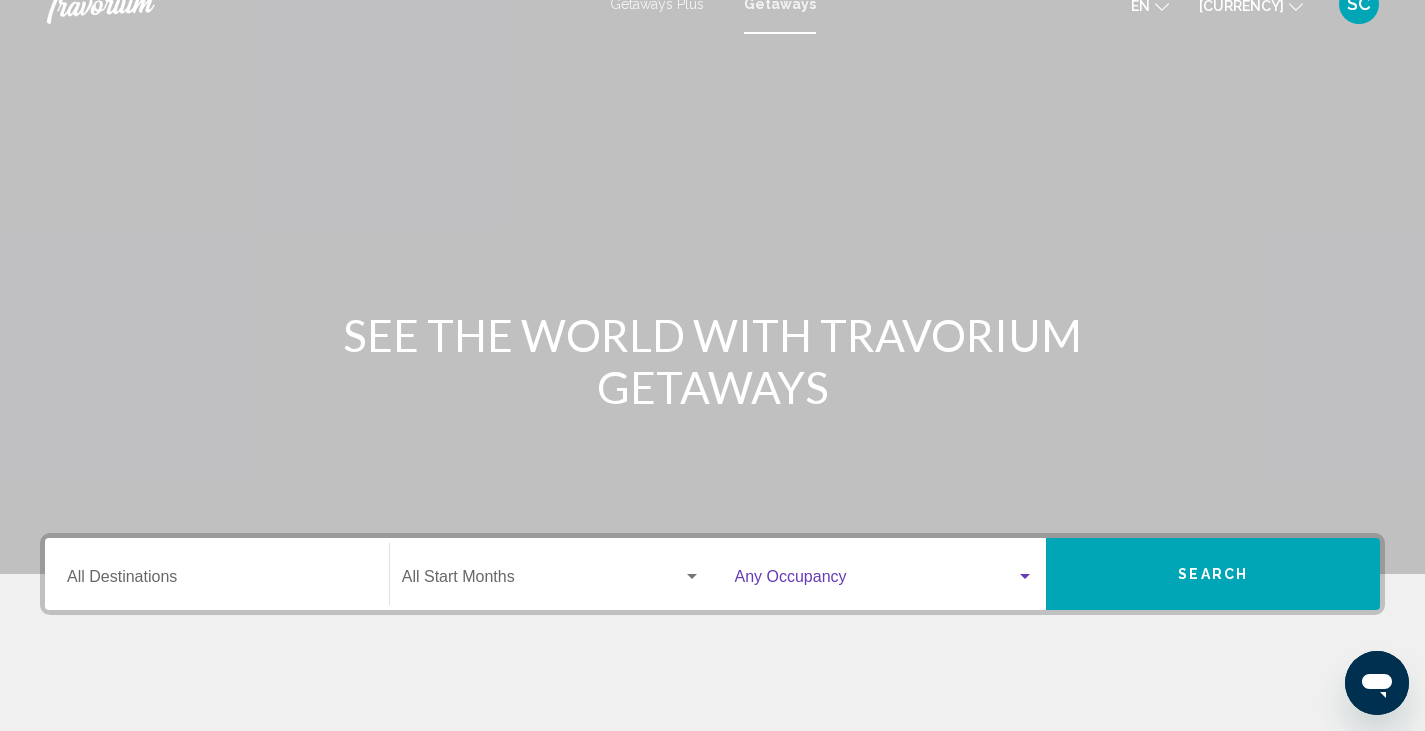 click at bounding box center [1025, 577] 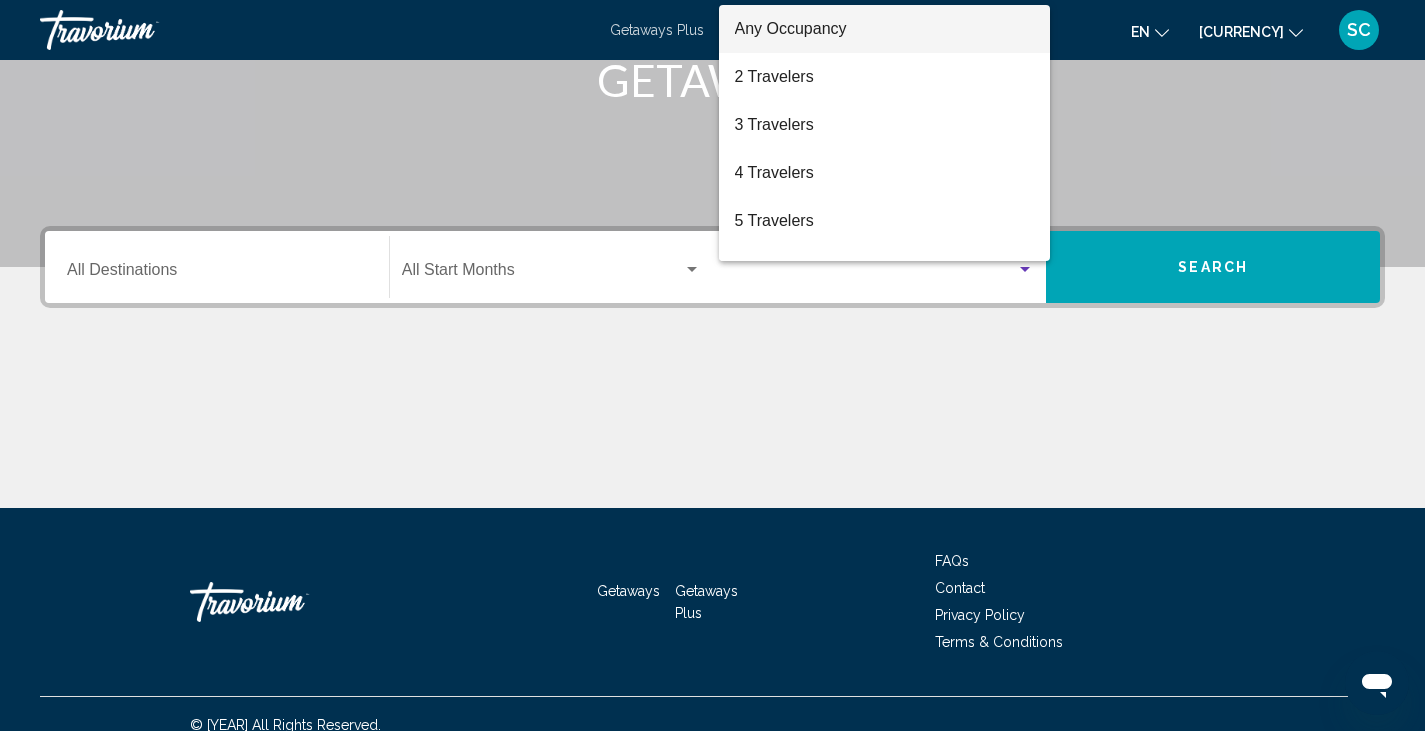 scroll, scrollTop: 355, scrollLeft: 0, axis: vertical 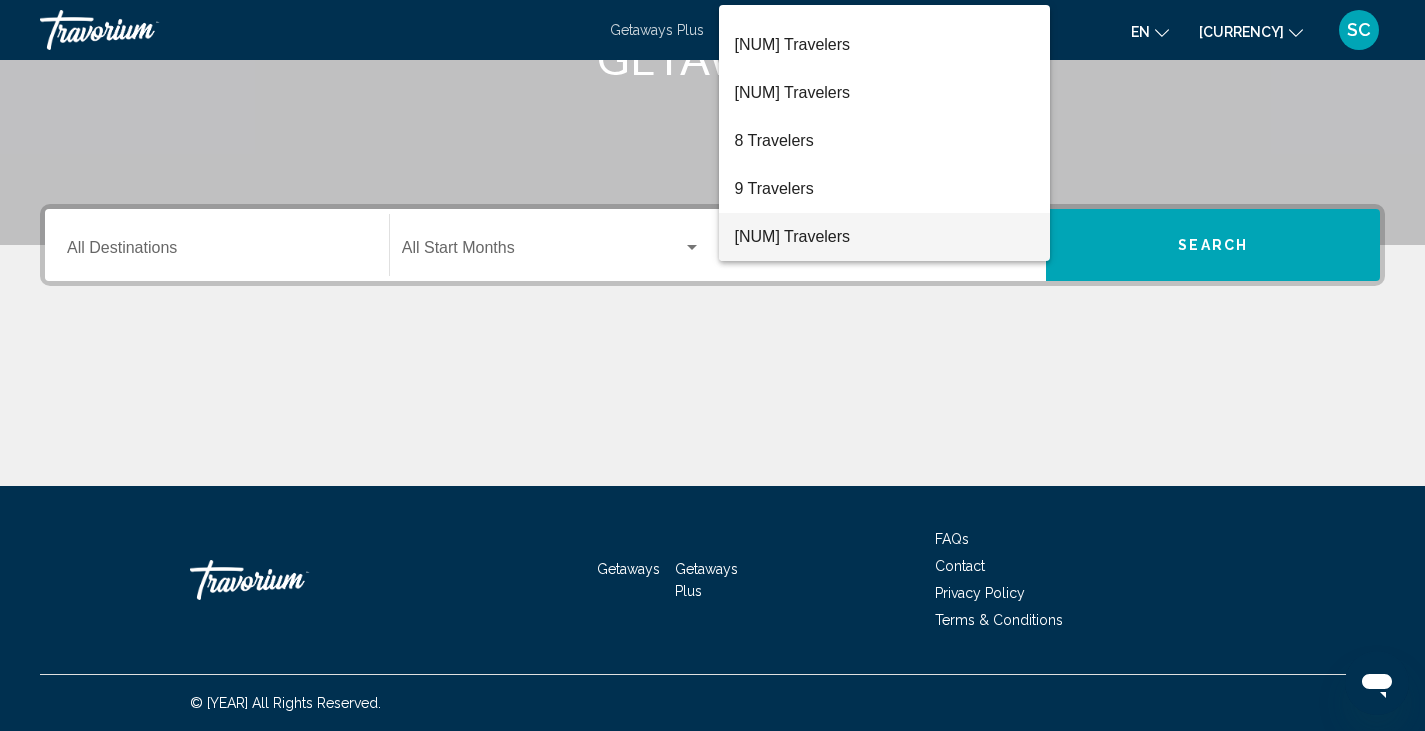 click on "10 Travelers" at bounding box center (885, 237) 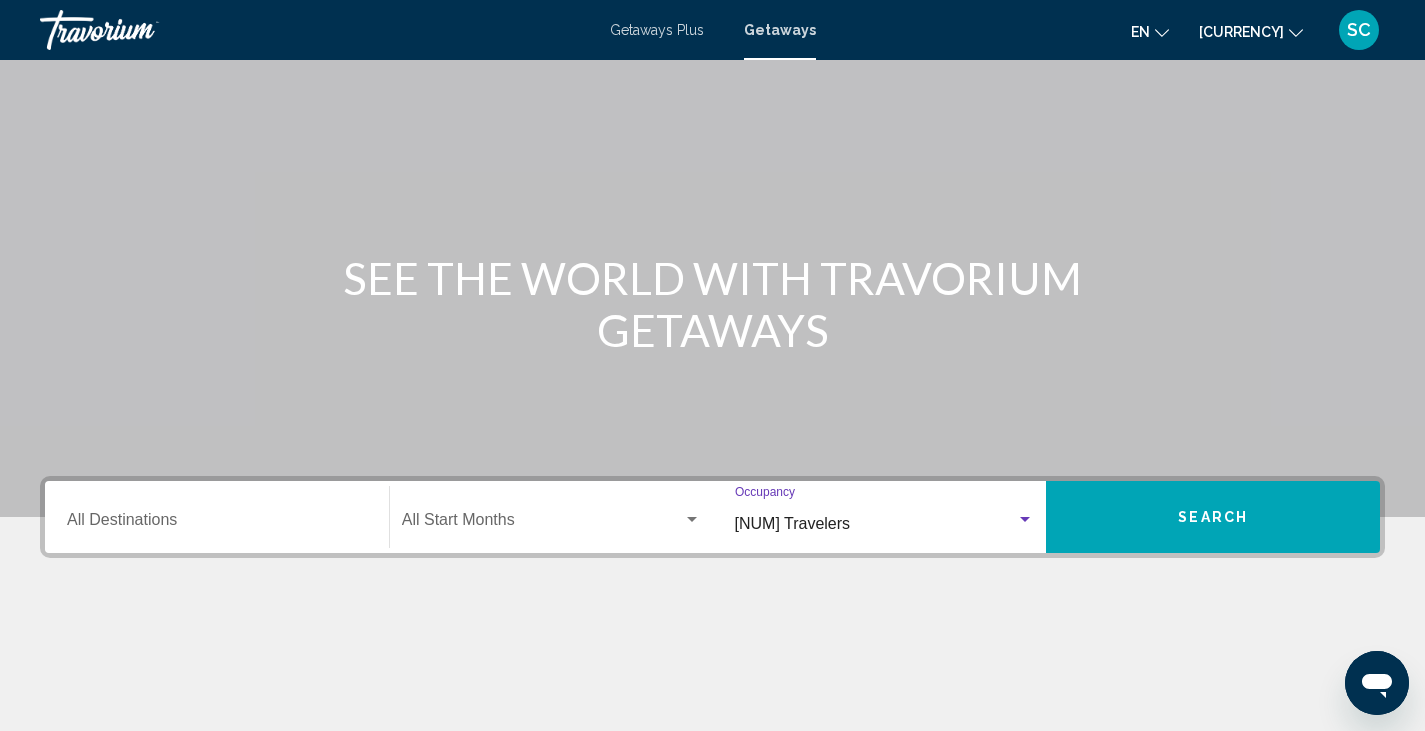 scroll, scrollTop: 70, scrollLeft: 0, axis: vertical 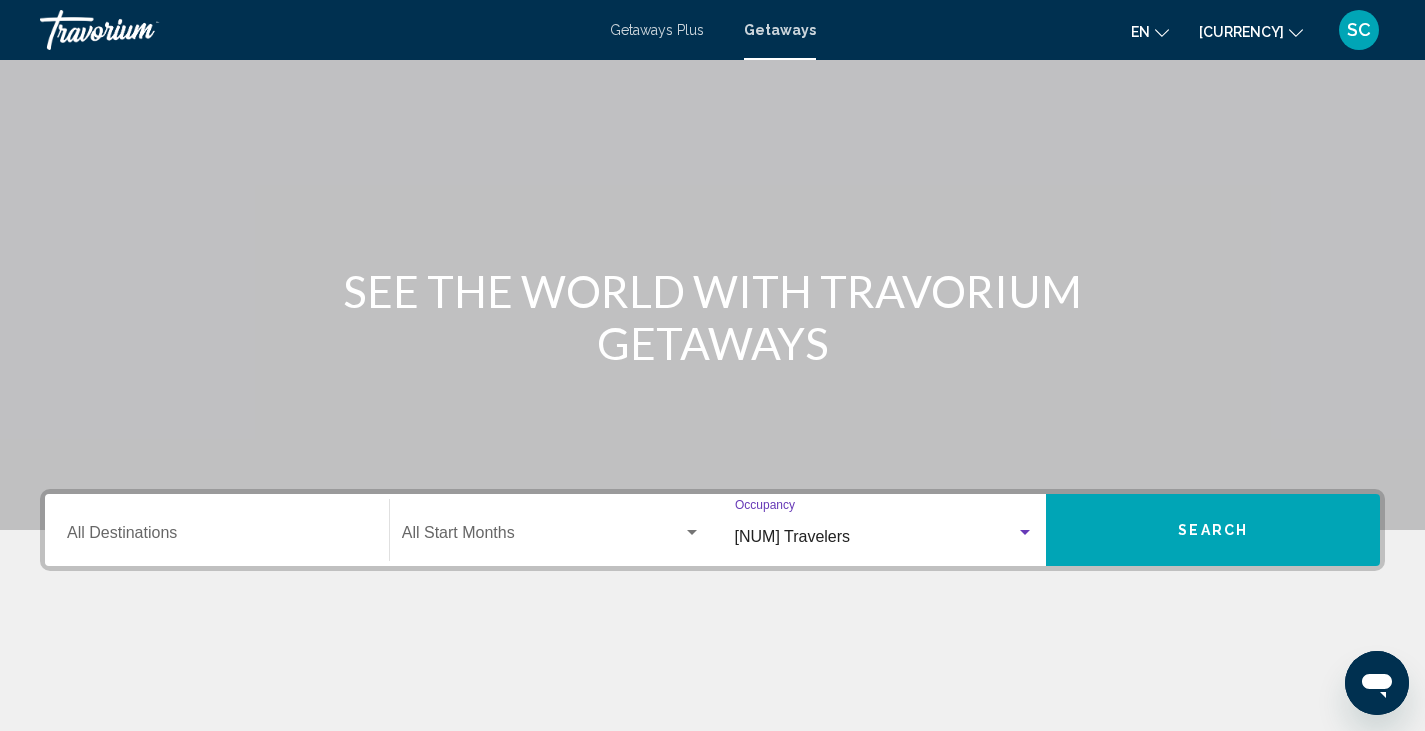 click on "Getaways Plus" at bounding box center [657, 30] 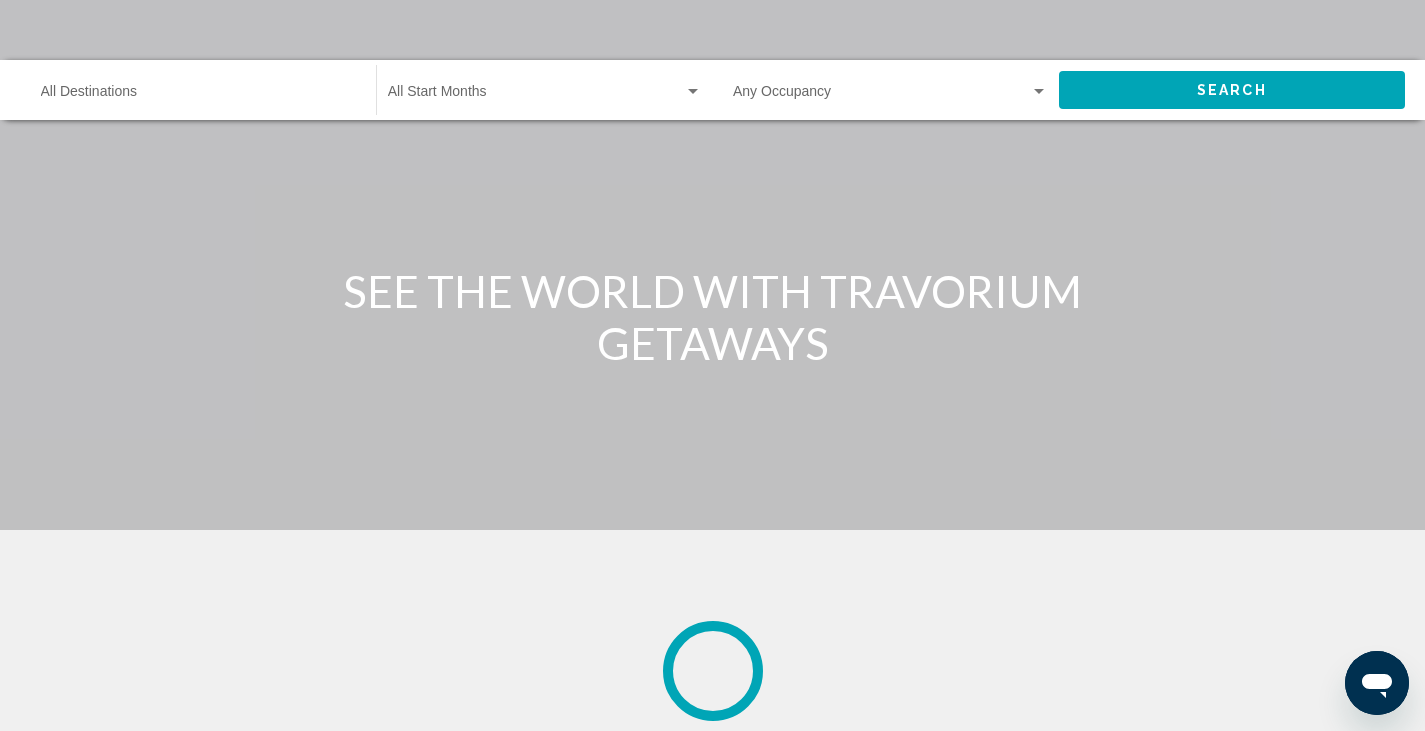 scroll, scrollTop: 0, scrollLeft: 0, axis: both 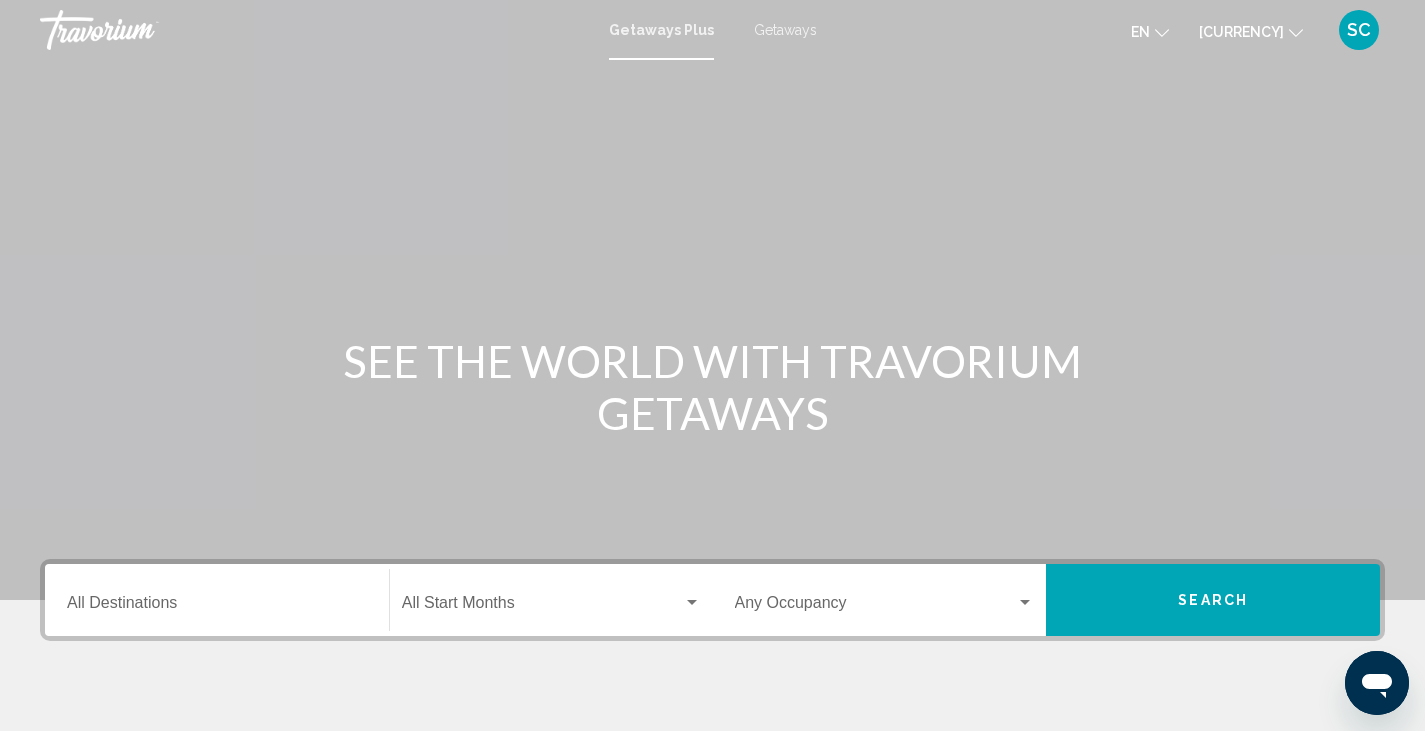 click on "Getaways Plus" at bounding box center (661, 30) 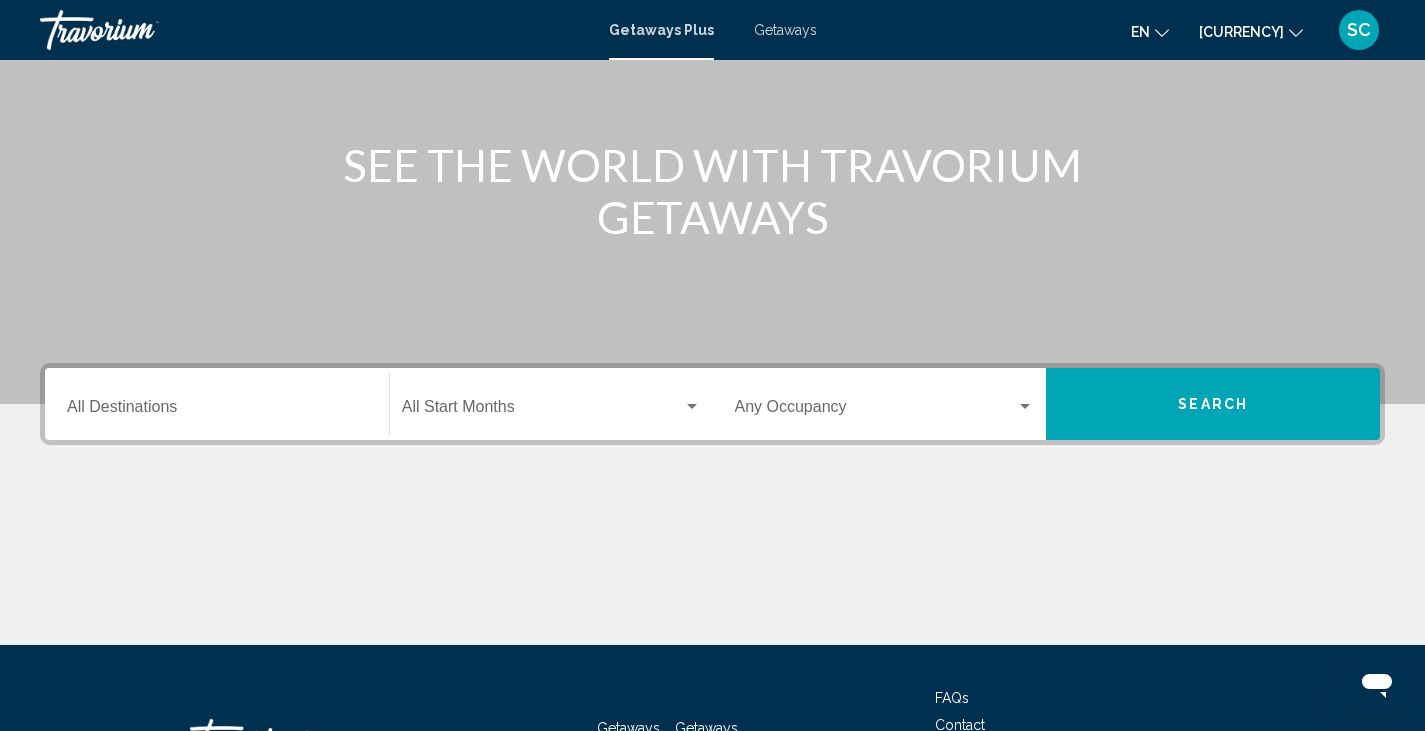 scroll, scrollTop: 211, scrollLeft: 0, axis: vertical 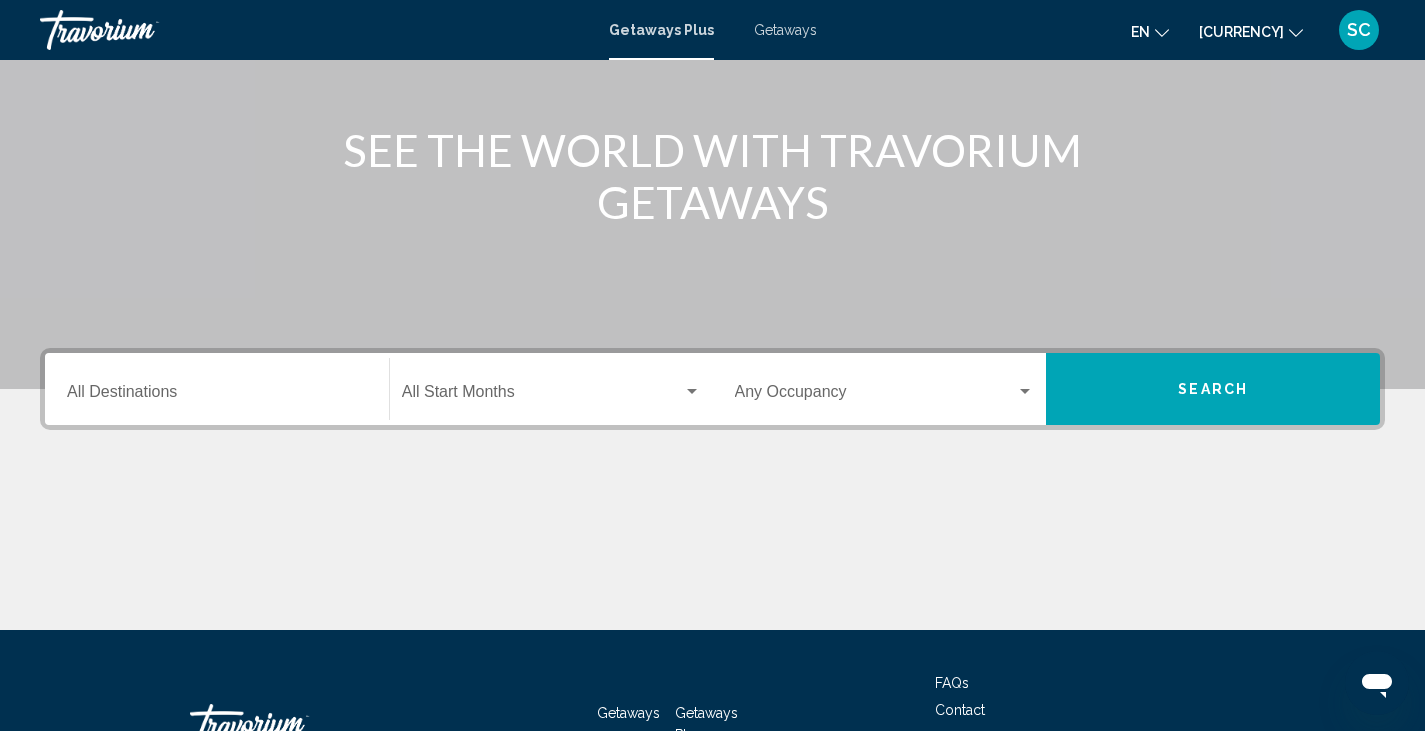 click at bounding box center [876, 396] 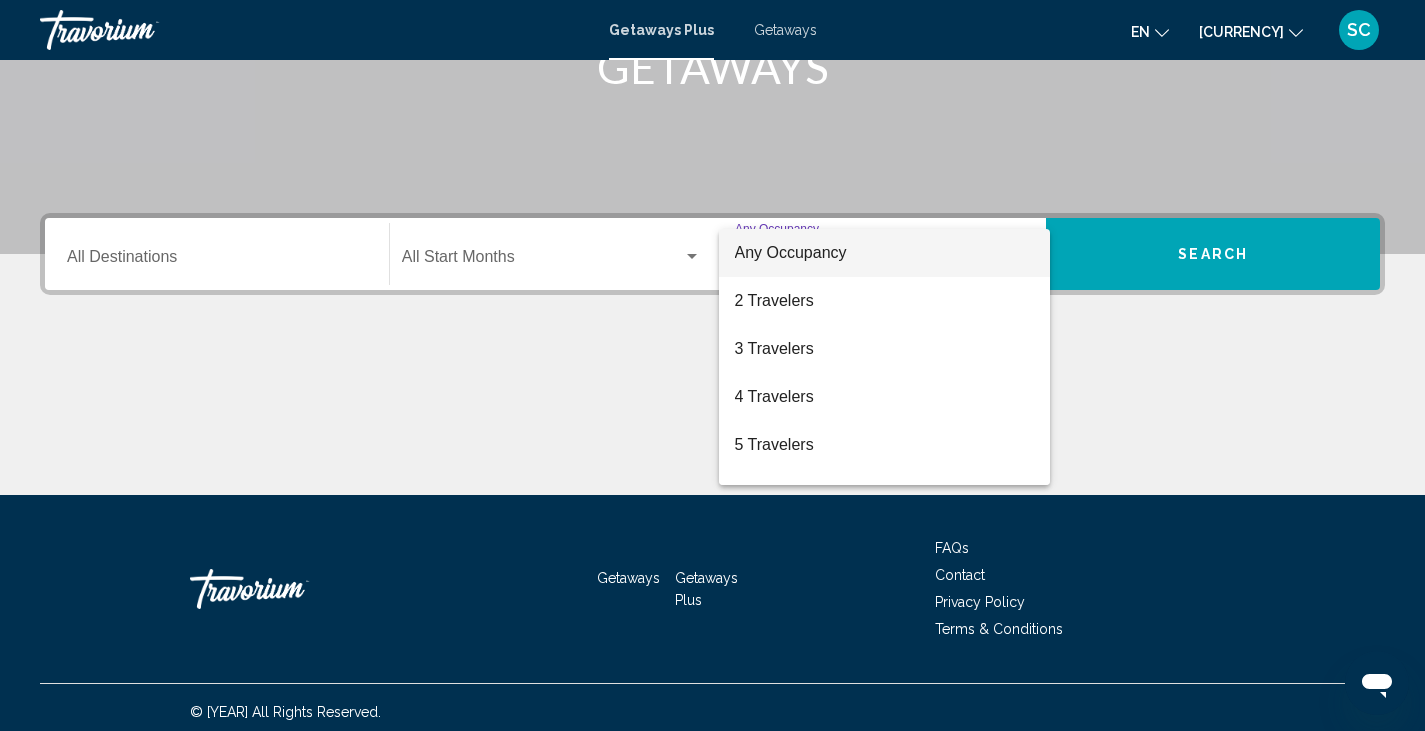 scroll, scrollTop: 355, scrollLeft: 0, axis: vertical 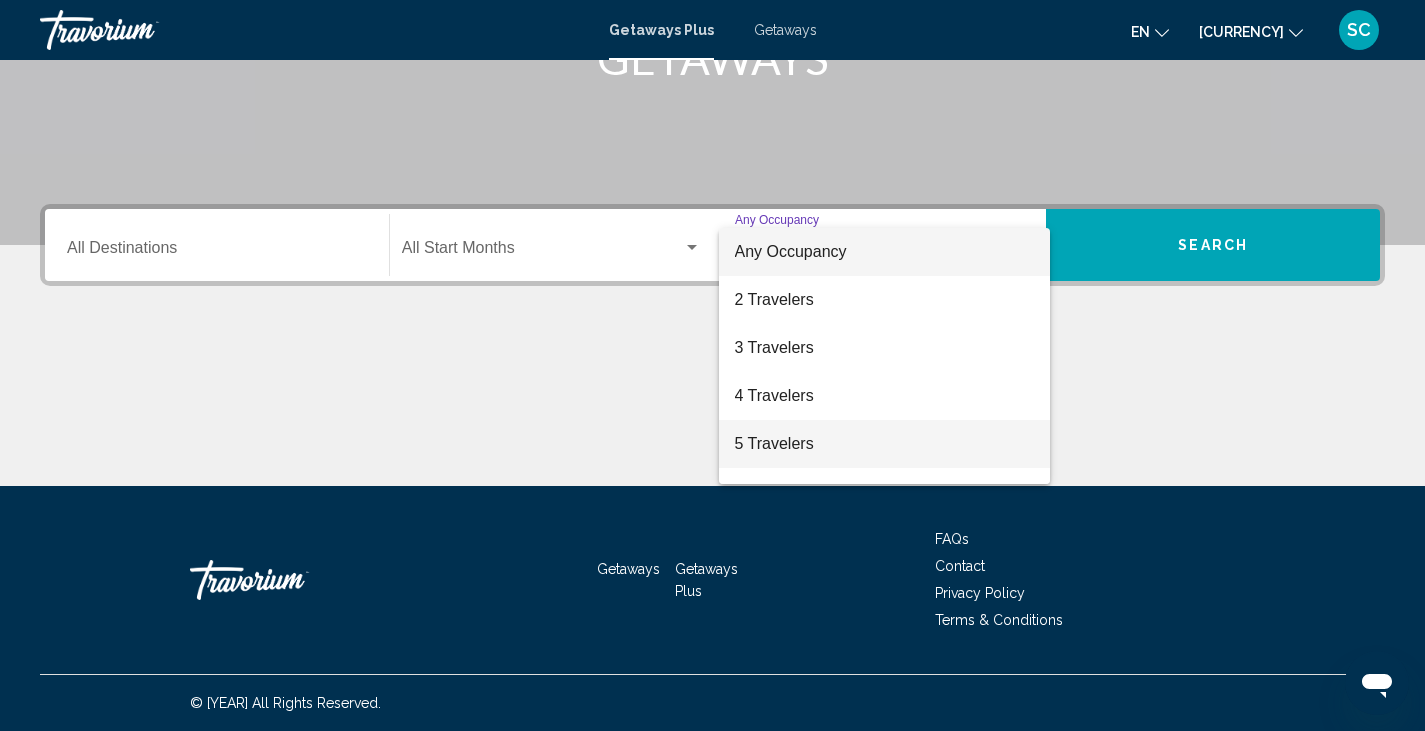 click on "5 Travelers" at bounding box center (885, 444) 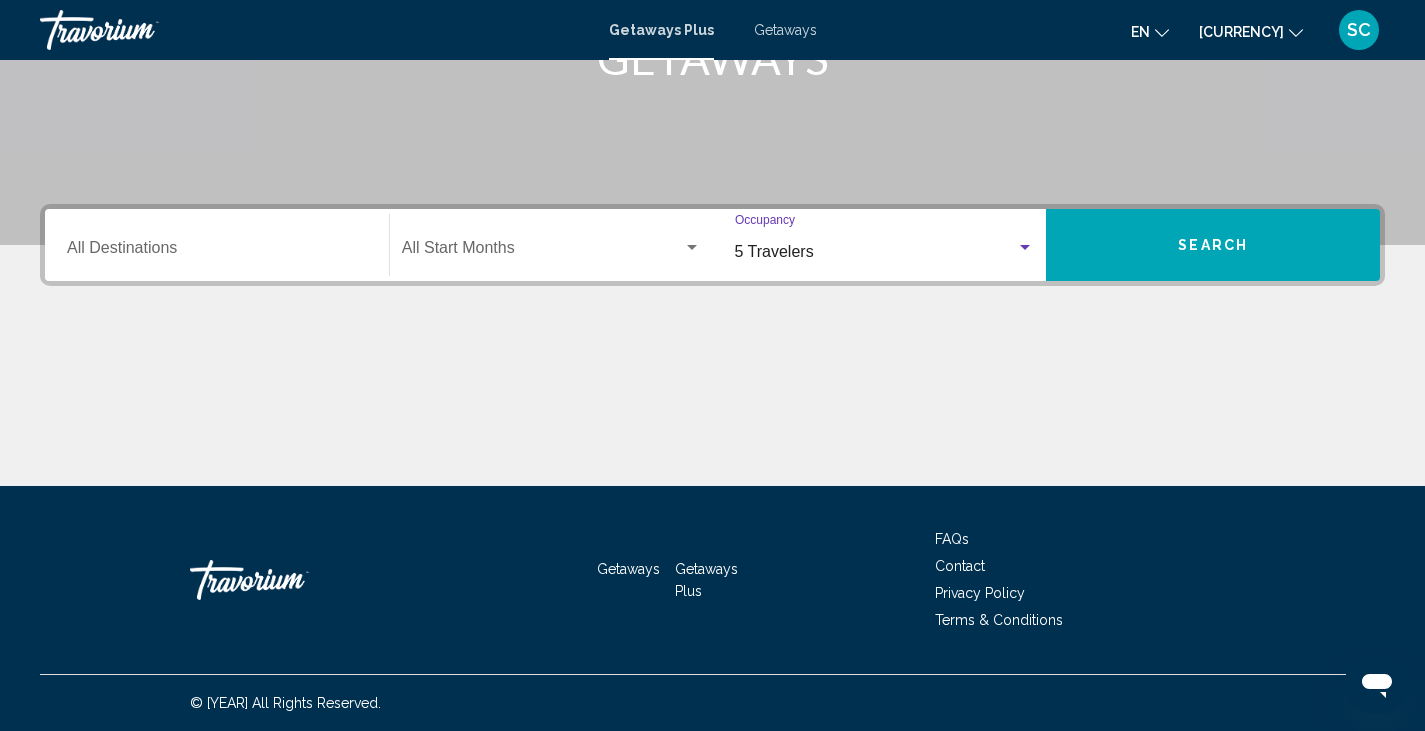 click at bounding box center [692, 248] 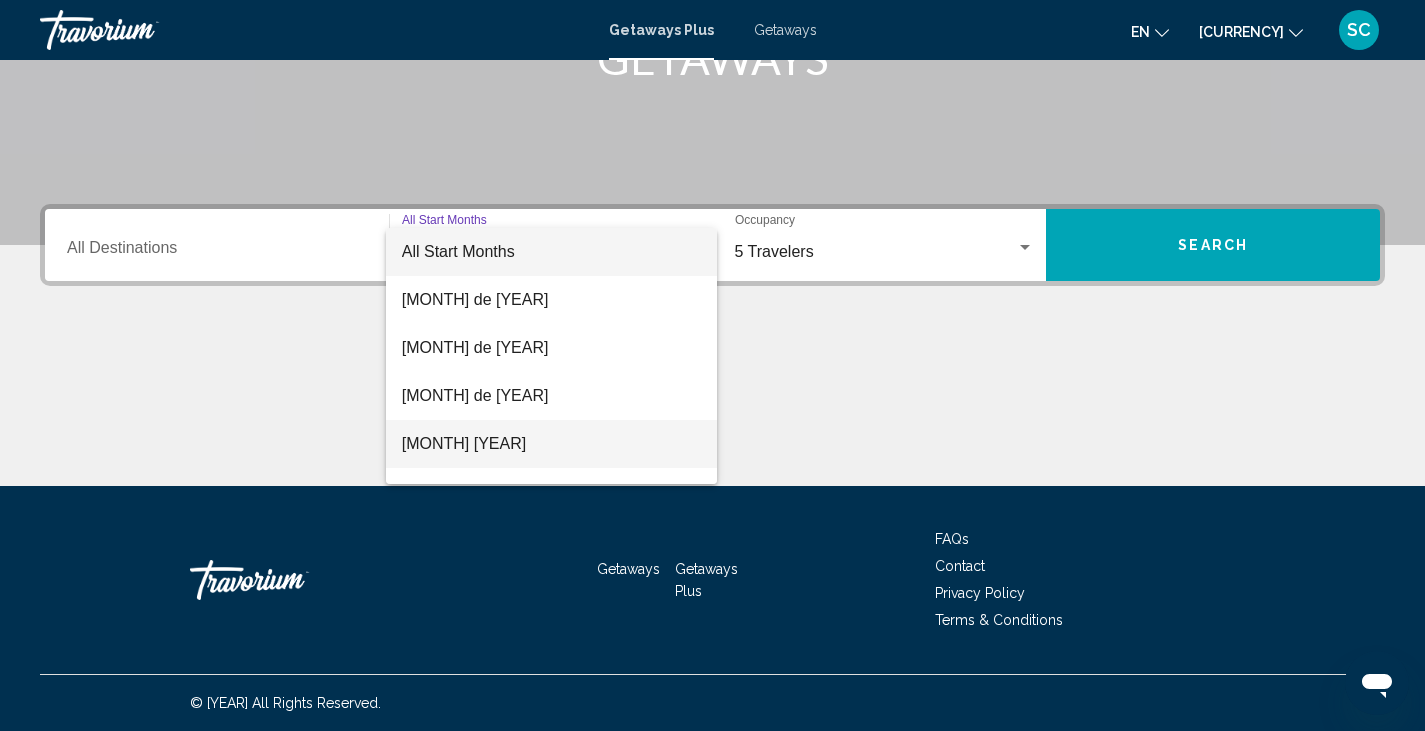 click on "octubre de 2025" at bounding box center [551, 444] 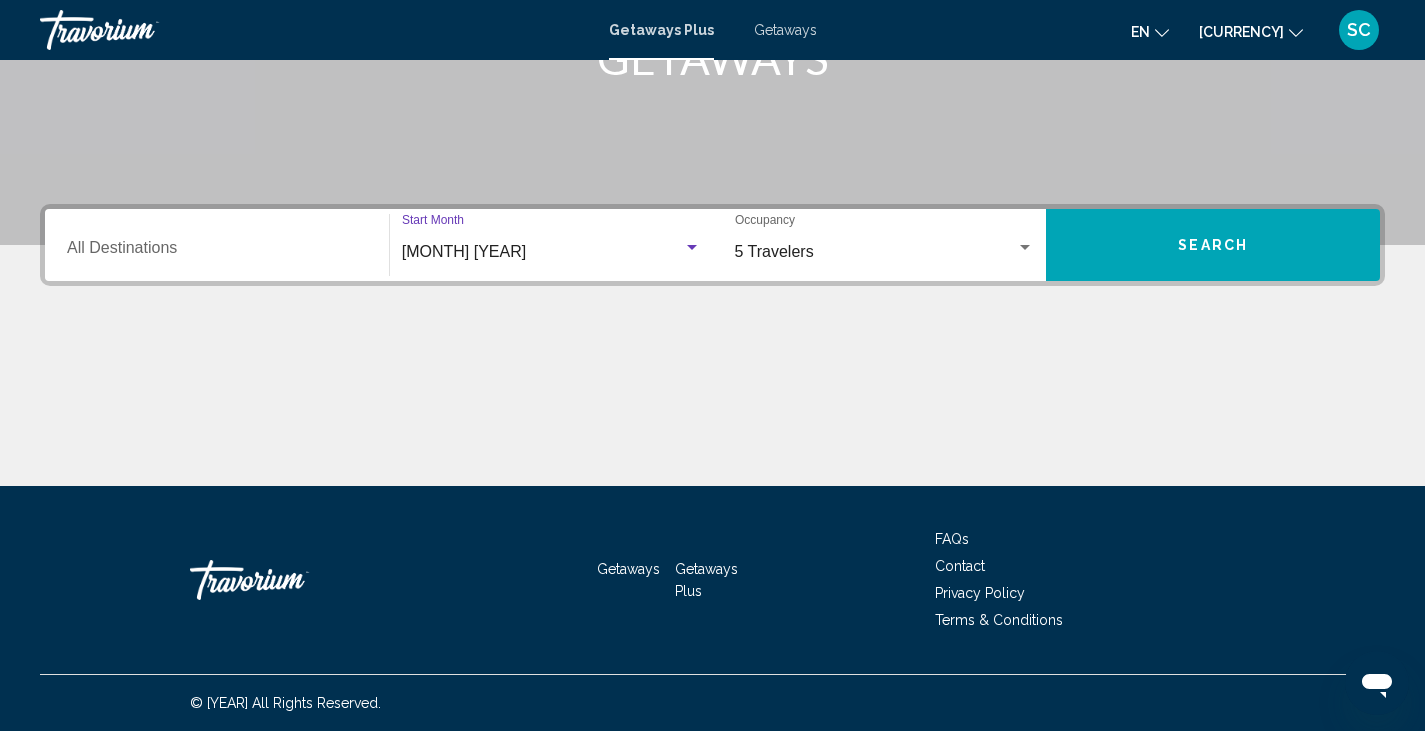 click on "Destination All Destinations" at bounding box center (217, 252) 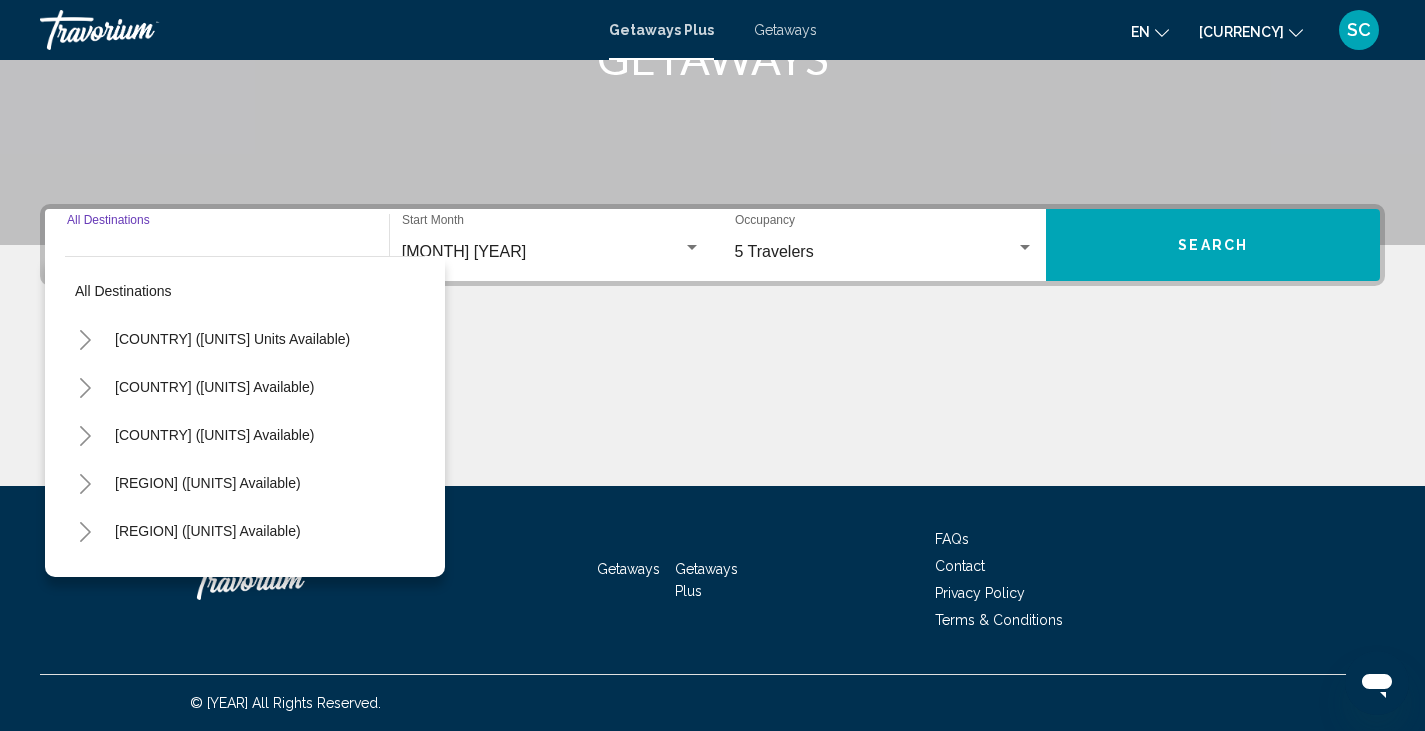 click at bounding box center (85, 388) 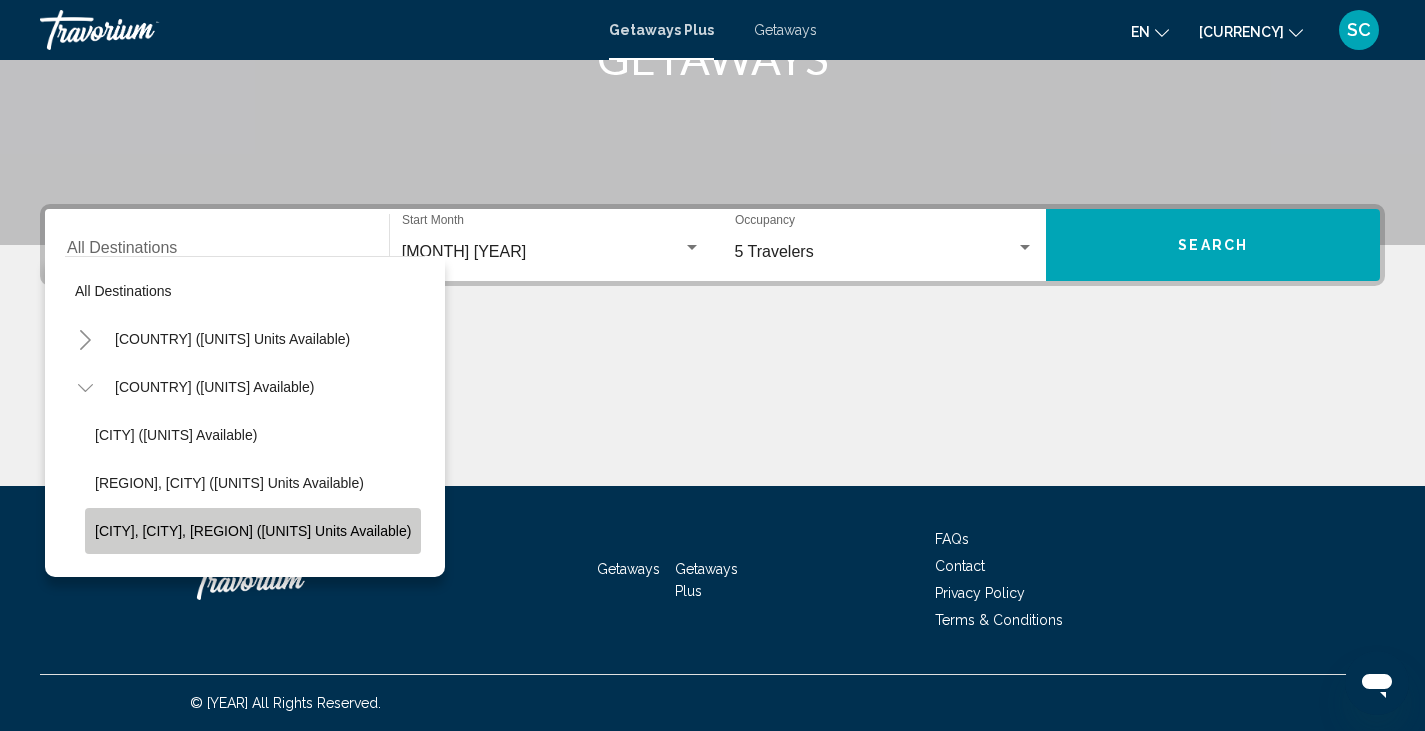 click on "Cancun, Cozumel, Riviera Maya (409 units available)" at bounding box center [253, 531] 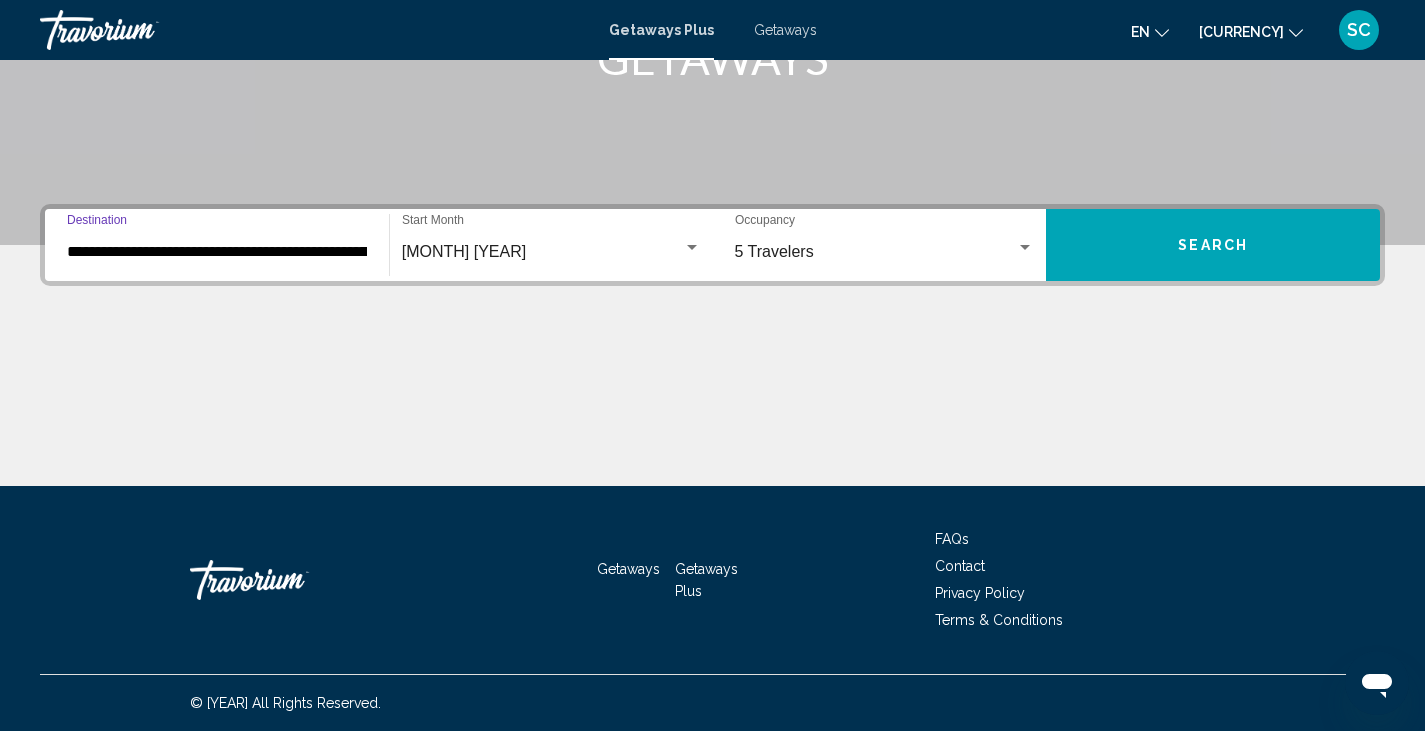click on "Search" at bounding box center [1213, 245] 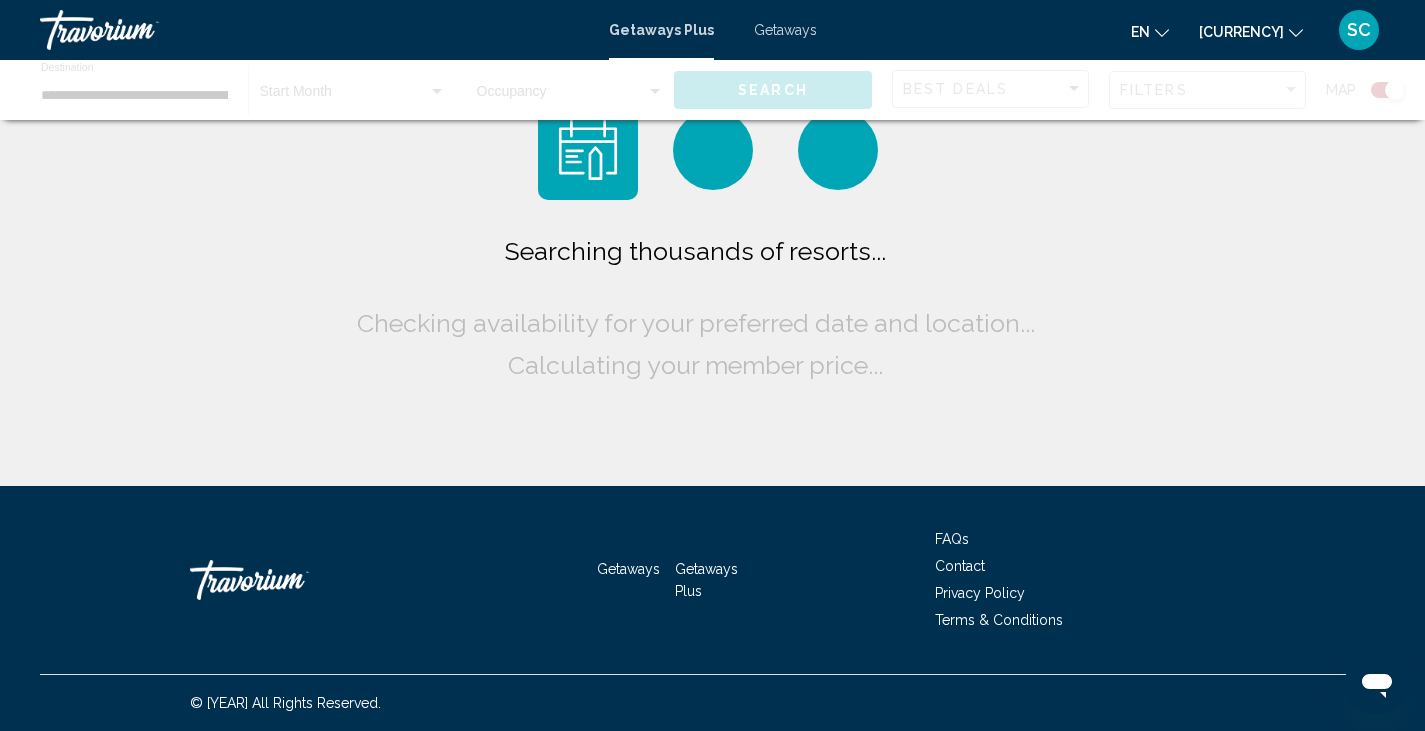 scroll, scrollTop: 0, scrollLeft: 0, axis: both 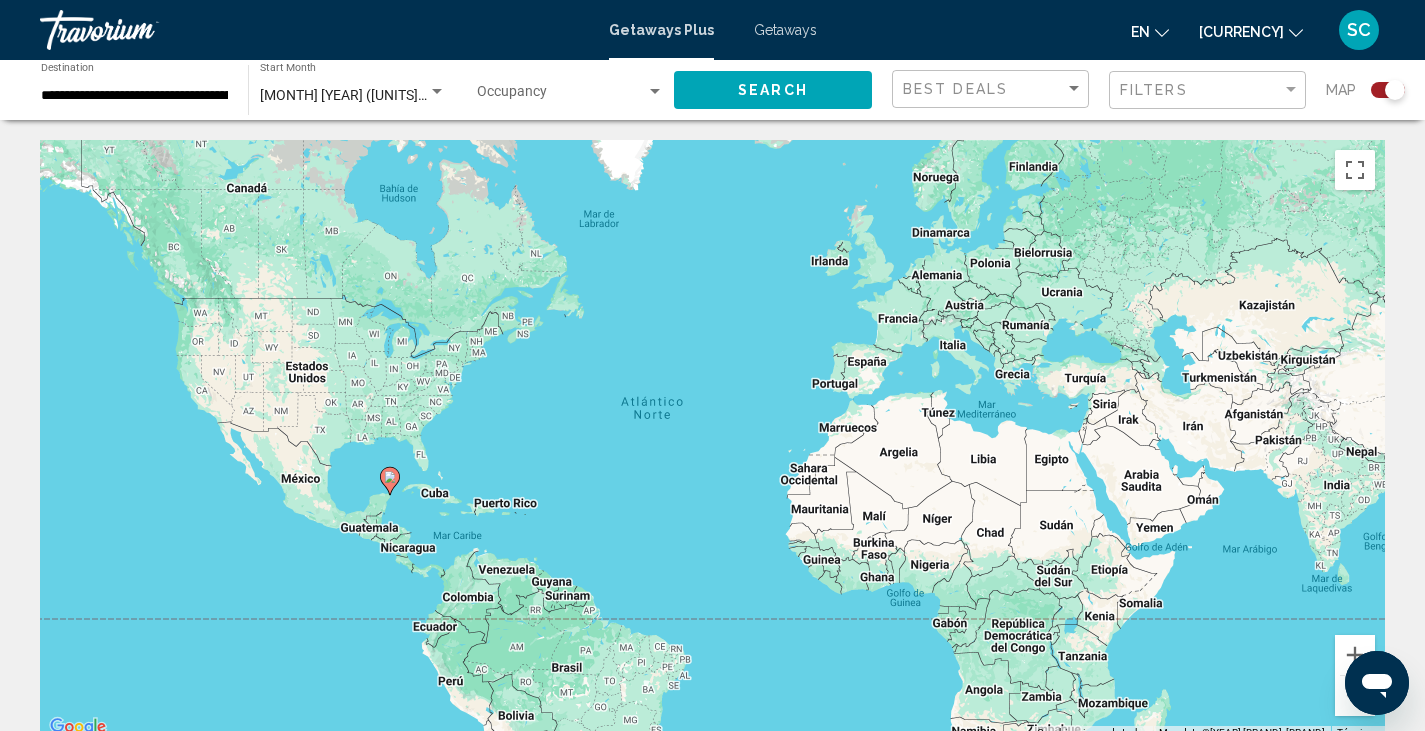 click at bounding box center [390, 477] 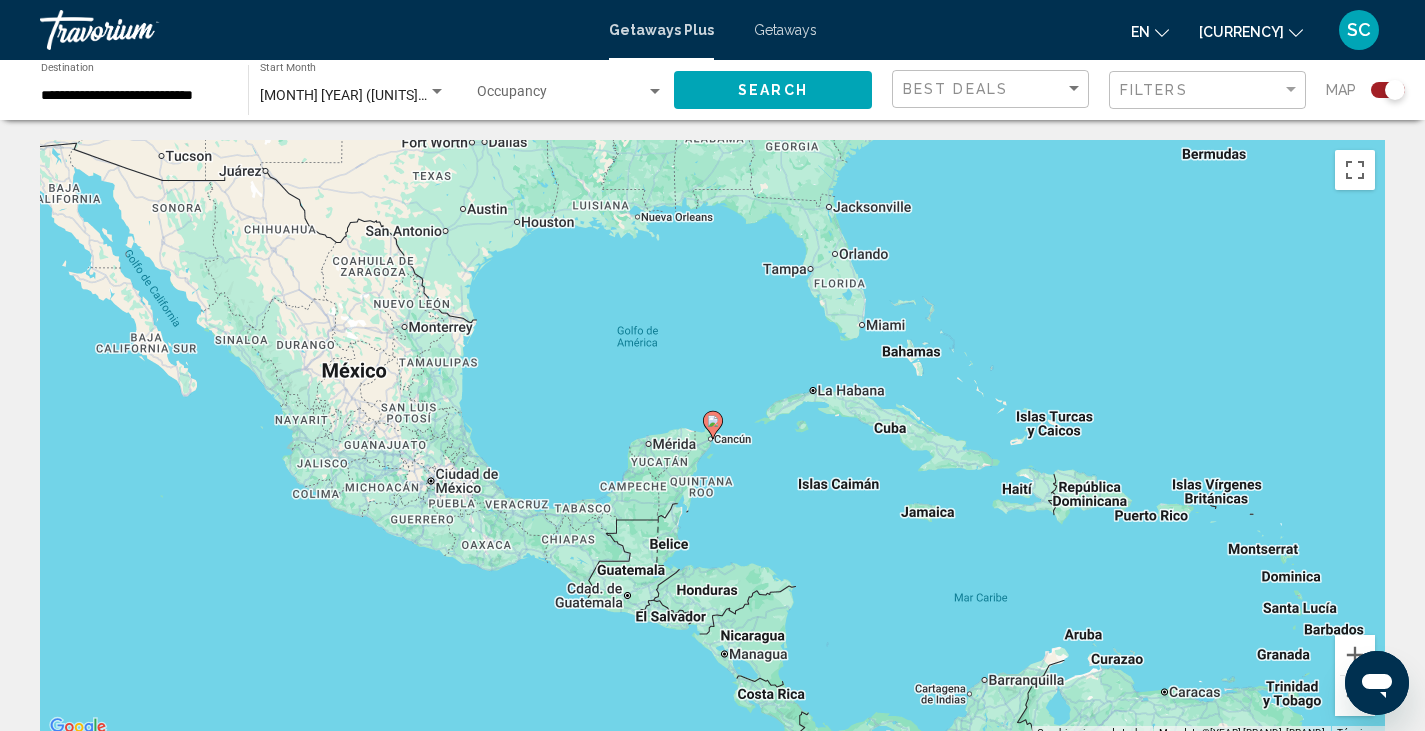 click at bounding box center (713, 421) 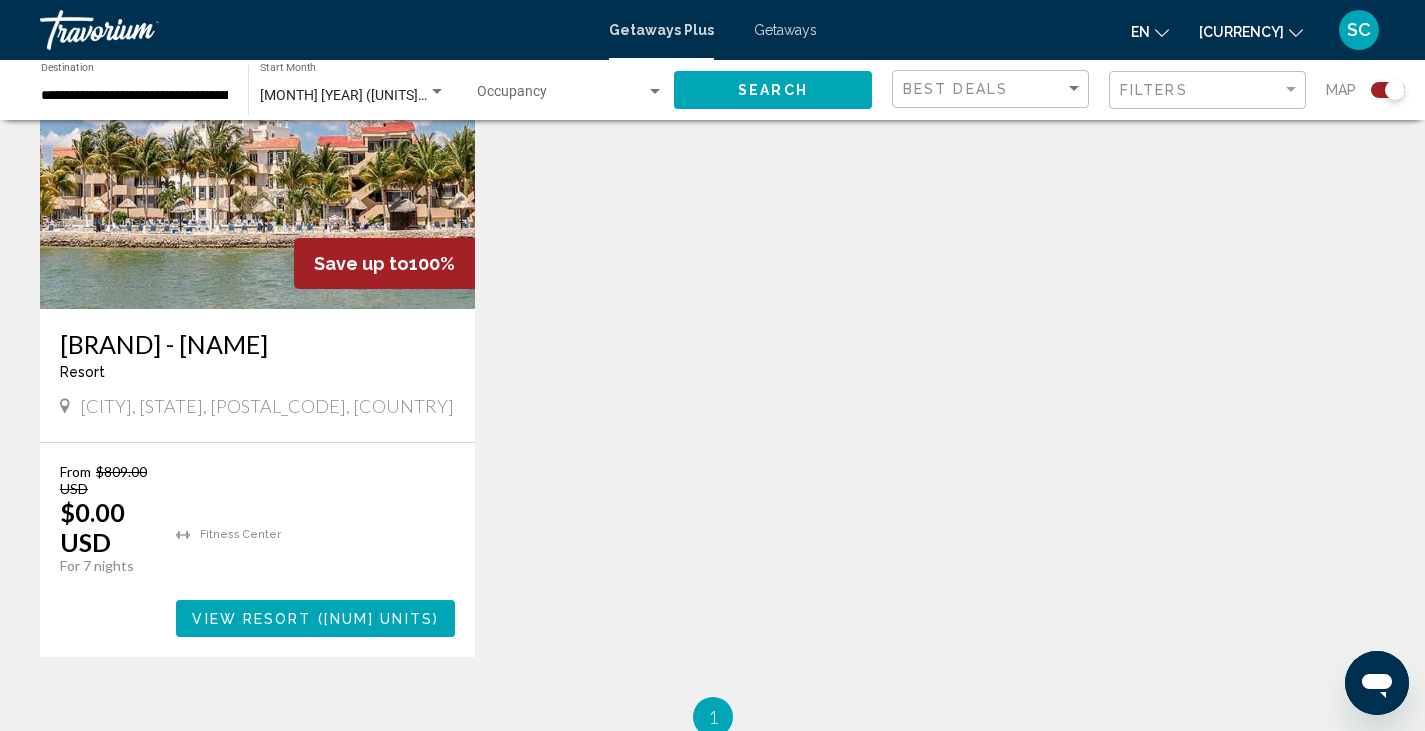 scroll, scrollTop: 841, scrollLeft: 0, axis: vertical 